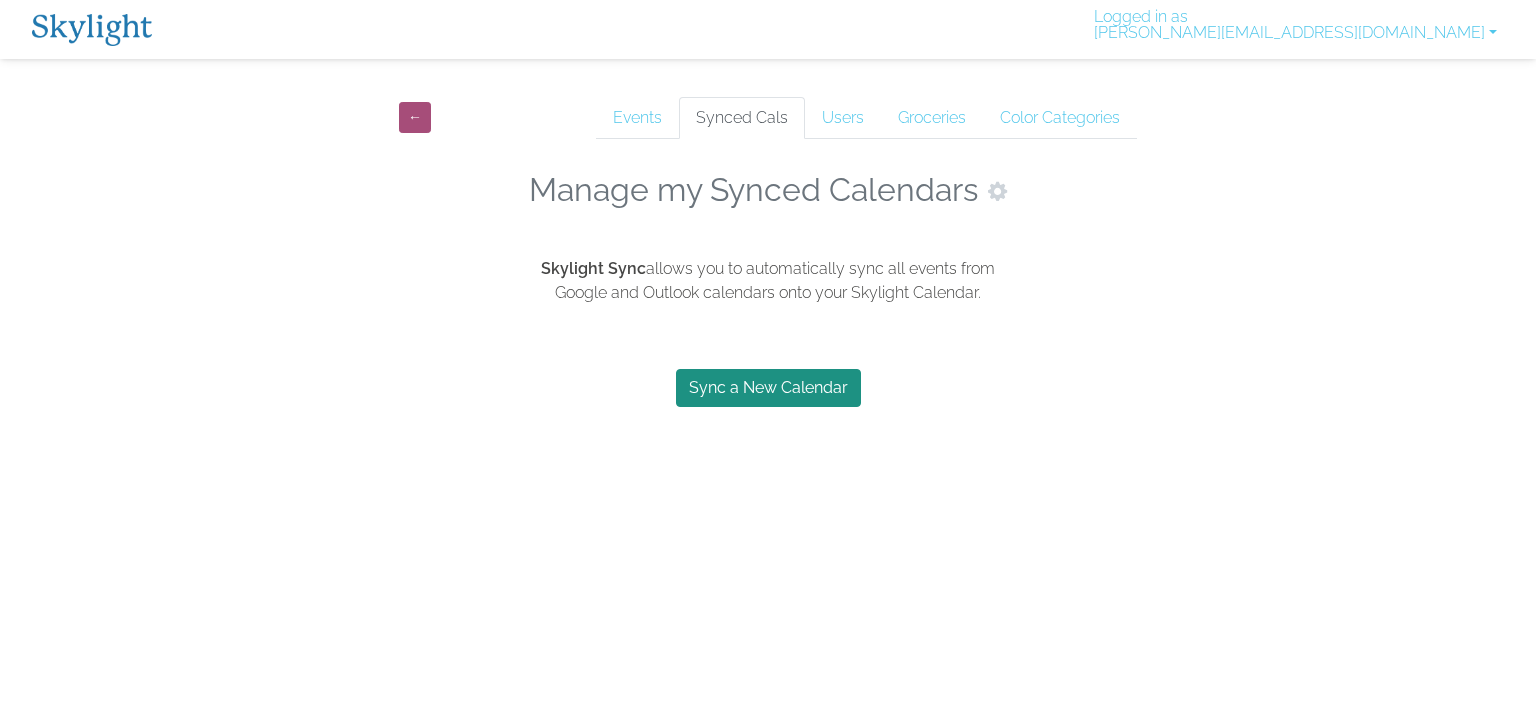 scroll, scrollTop: 0, scrollLeft: 0, axis: both 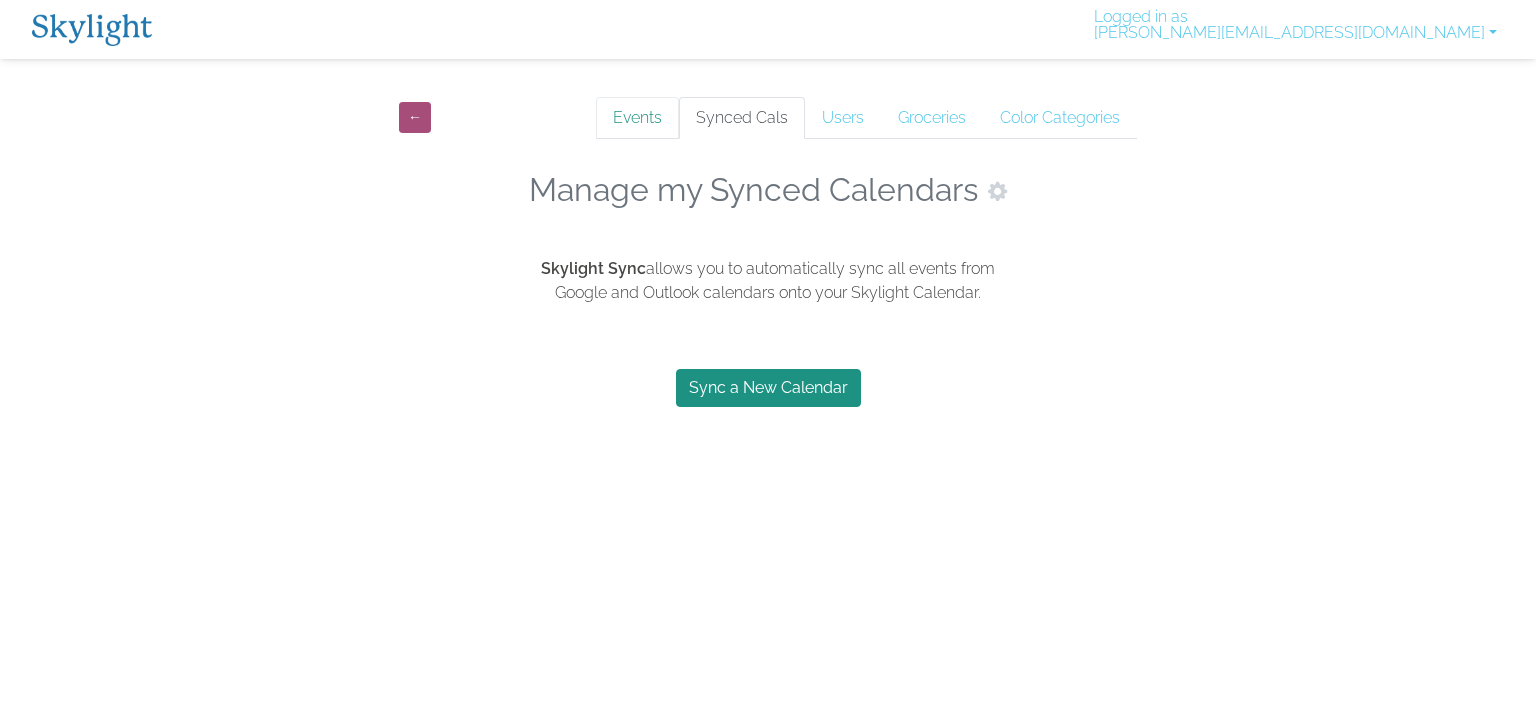 click on "Events" at bounding box center [637, 118] 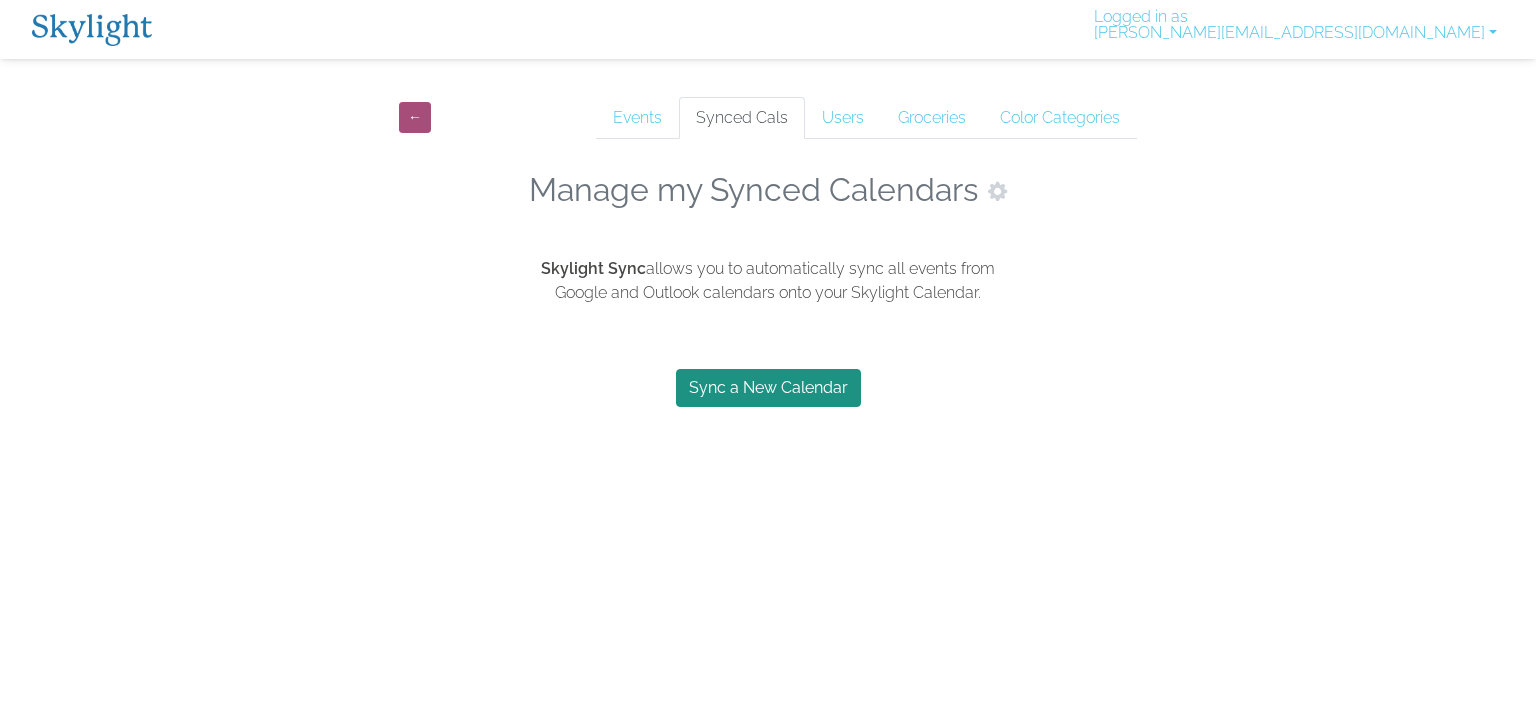 scroll, scrollTop: 0, scrollLeft: 0, axis: both 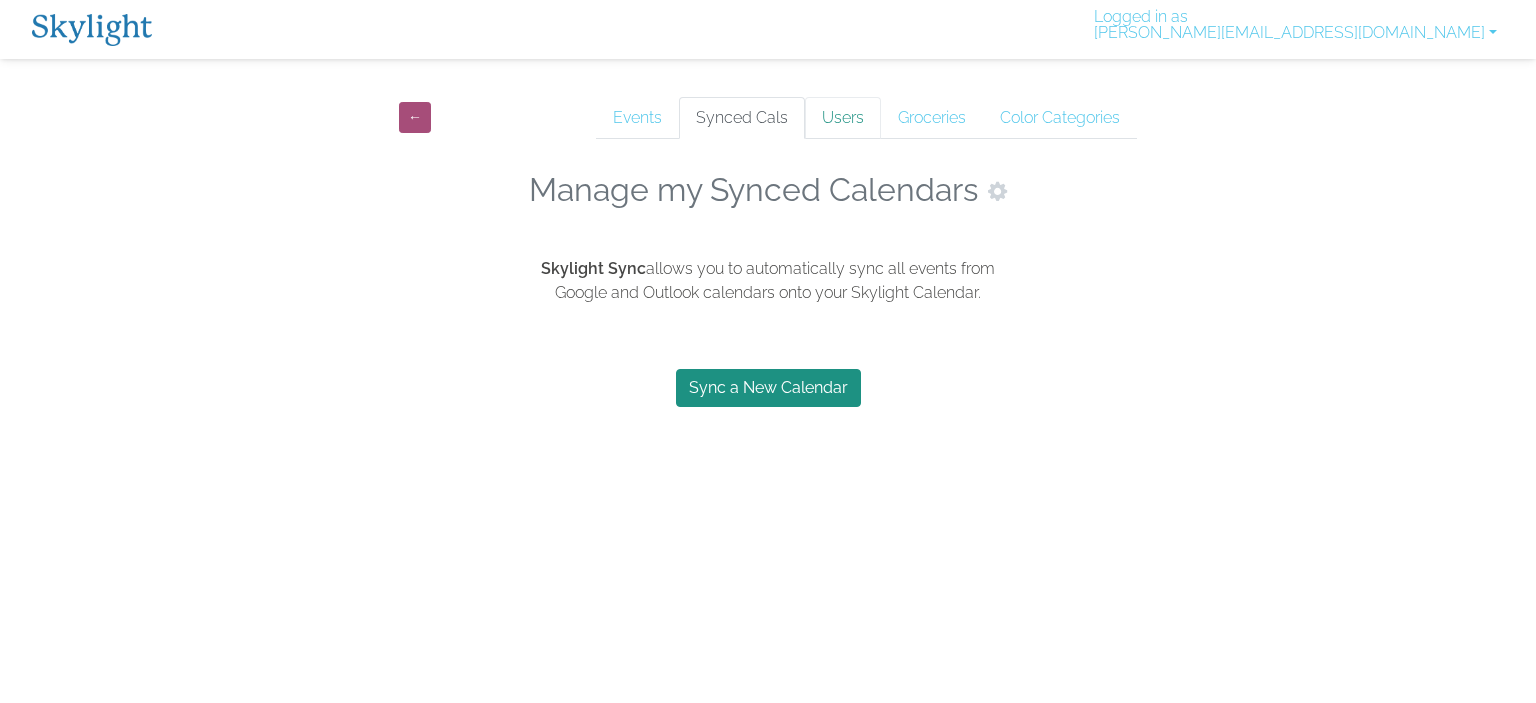 click on "Users" at bounding box center (843, 118) 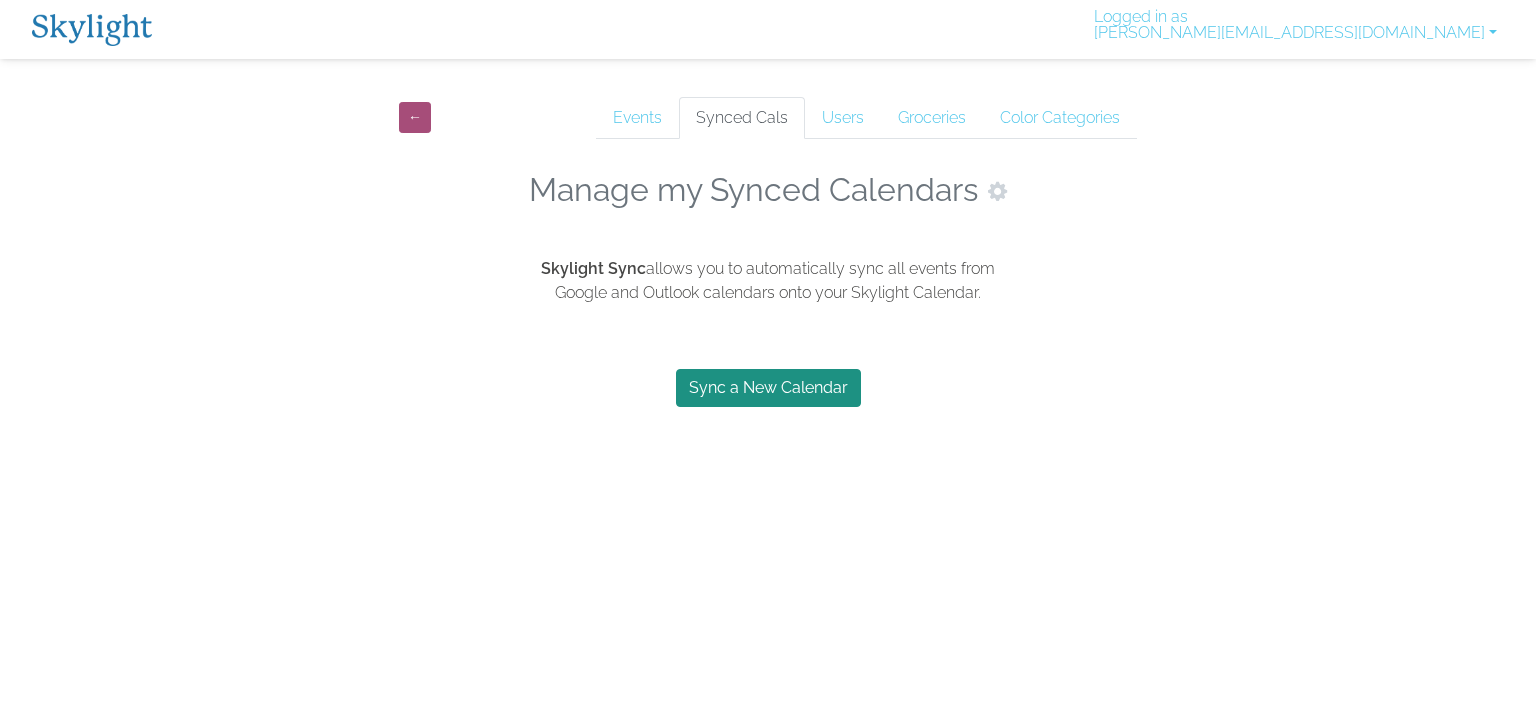 scroll, scrollTop: 0, scrollLeft: 0, axis: both 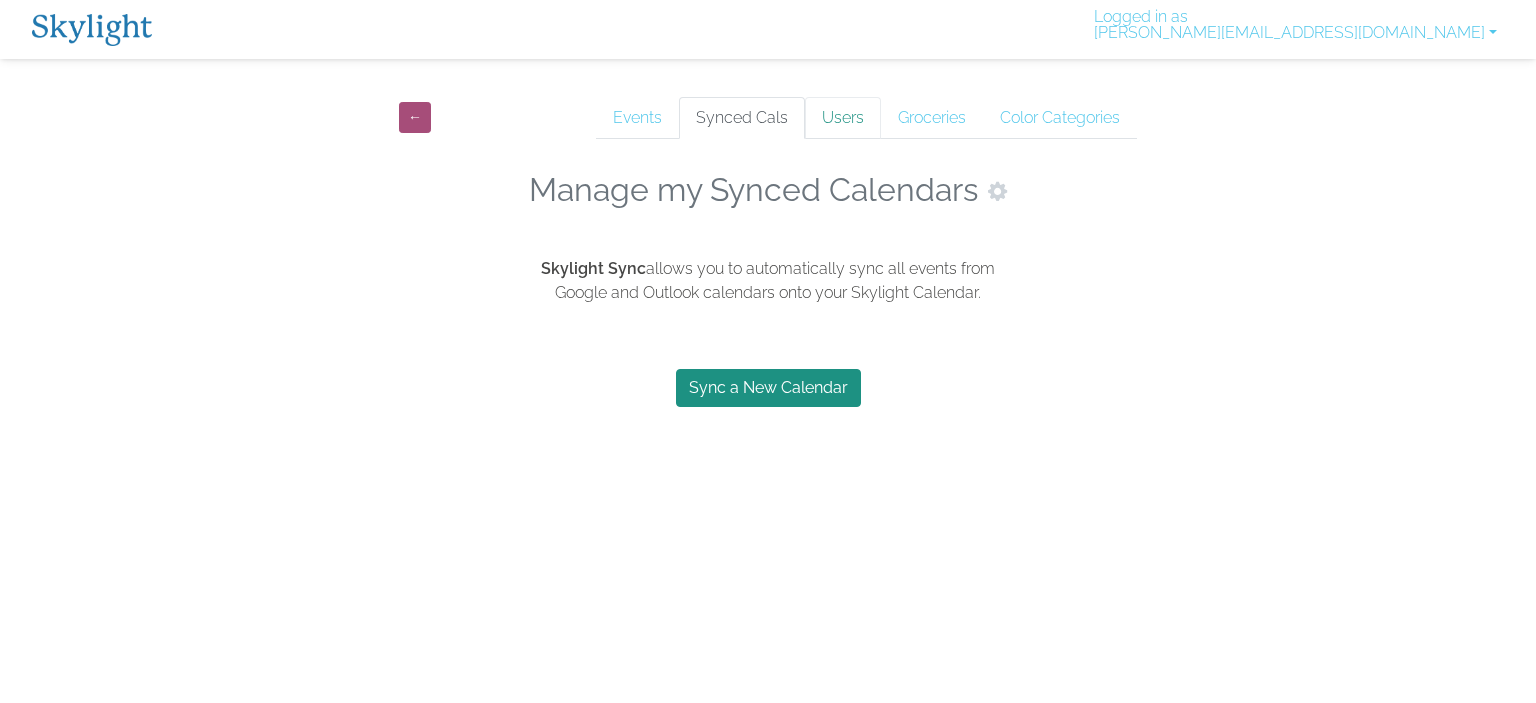 click on "Users" at bounding box center (843, 118) 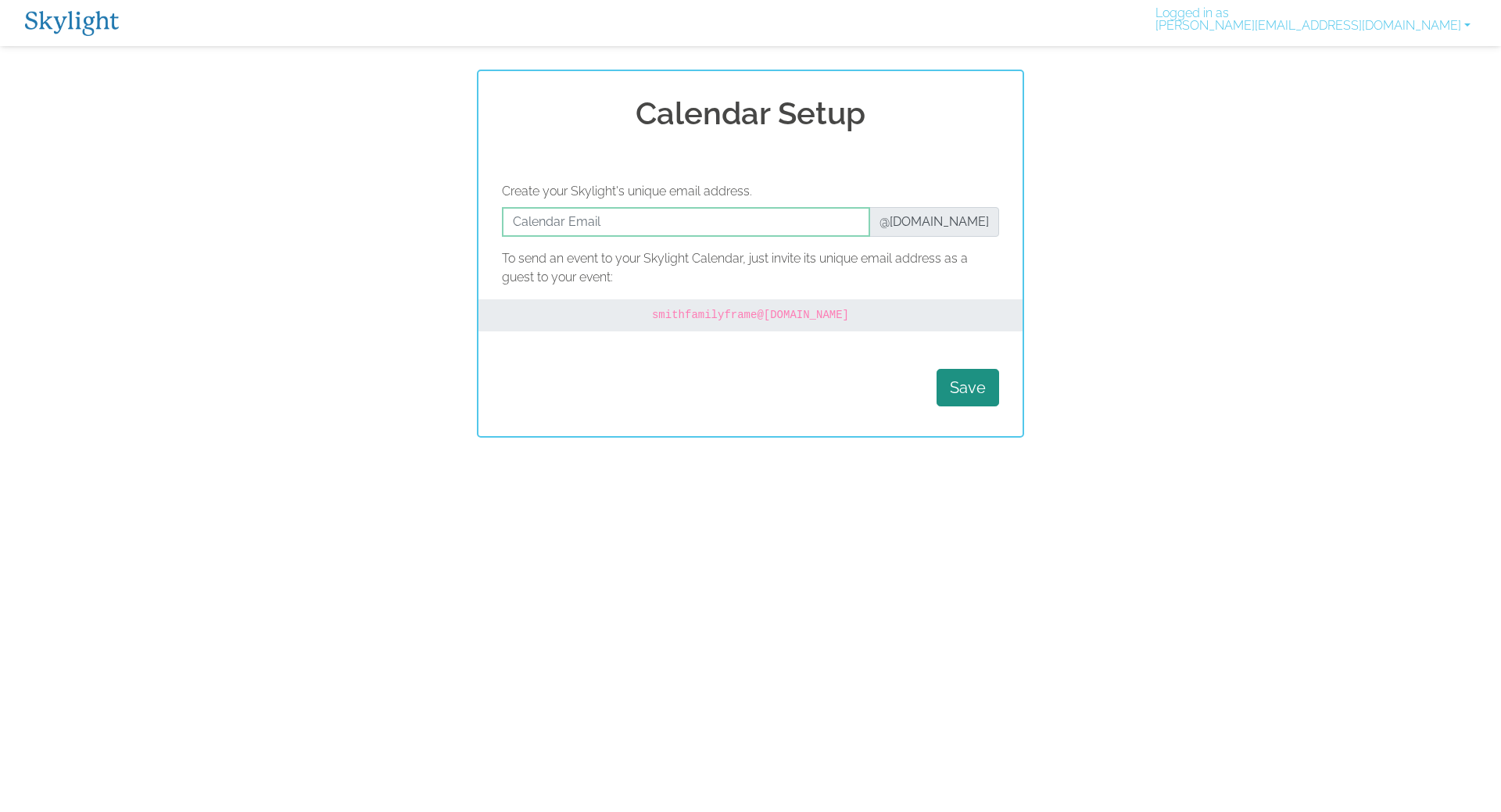 scroll, scrollTop: 0, scrollLeft: 0, axis: both 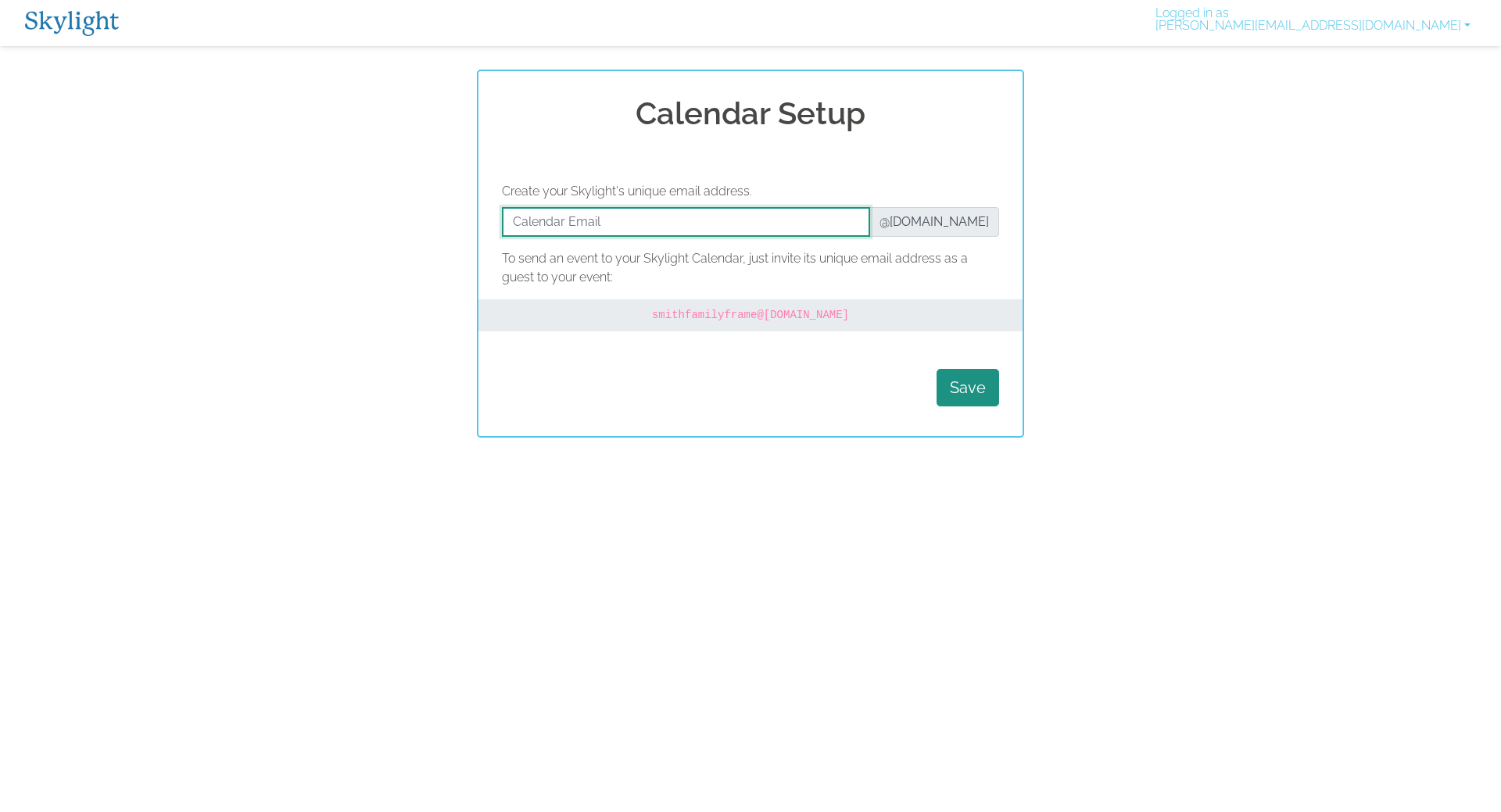 click at bounding box center [686, 222] 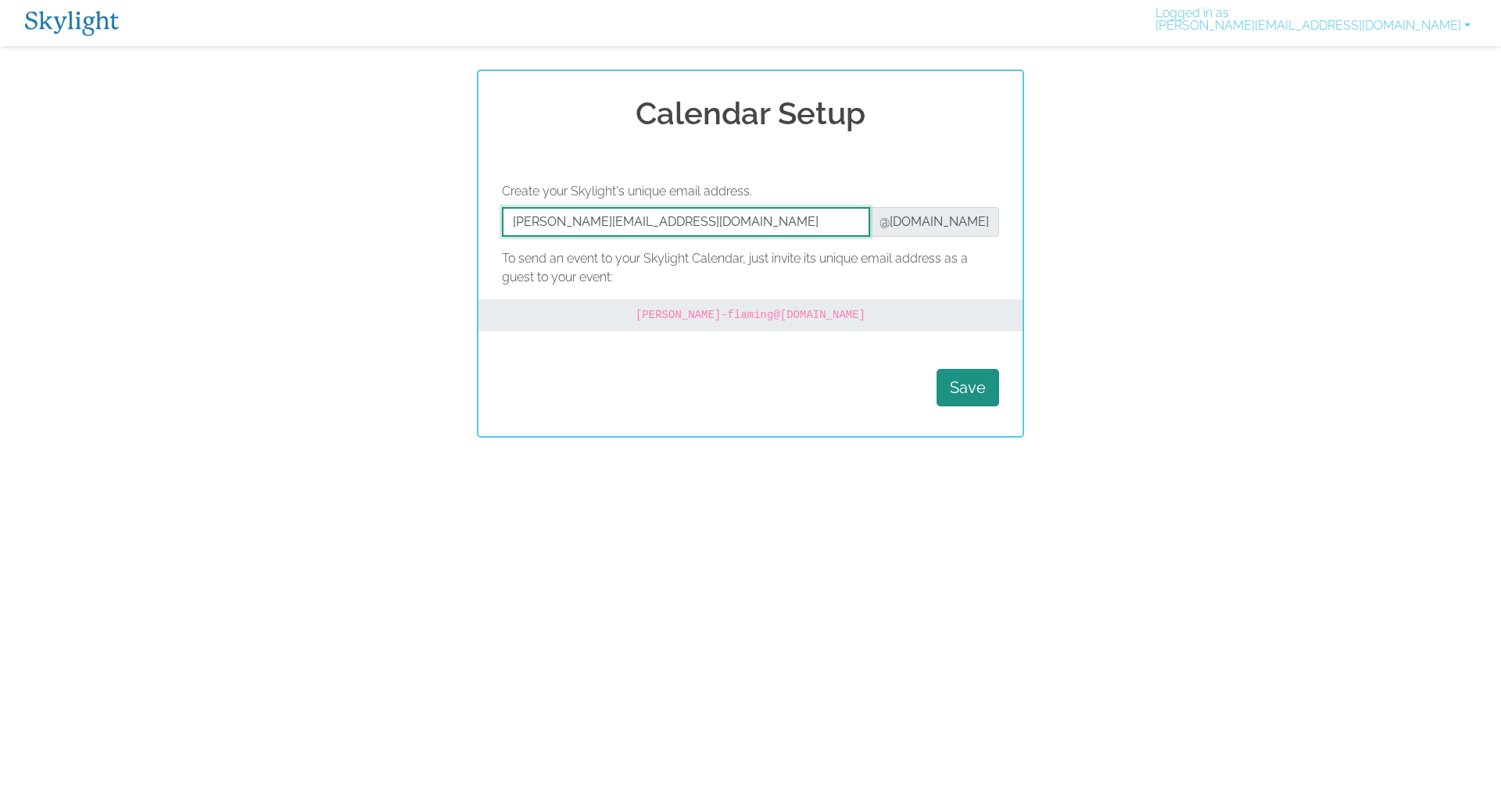 drag, startPoint x: 678, startPoint y: 217, endPoint x: 585, endPoint y: 218, distance: 93.0054 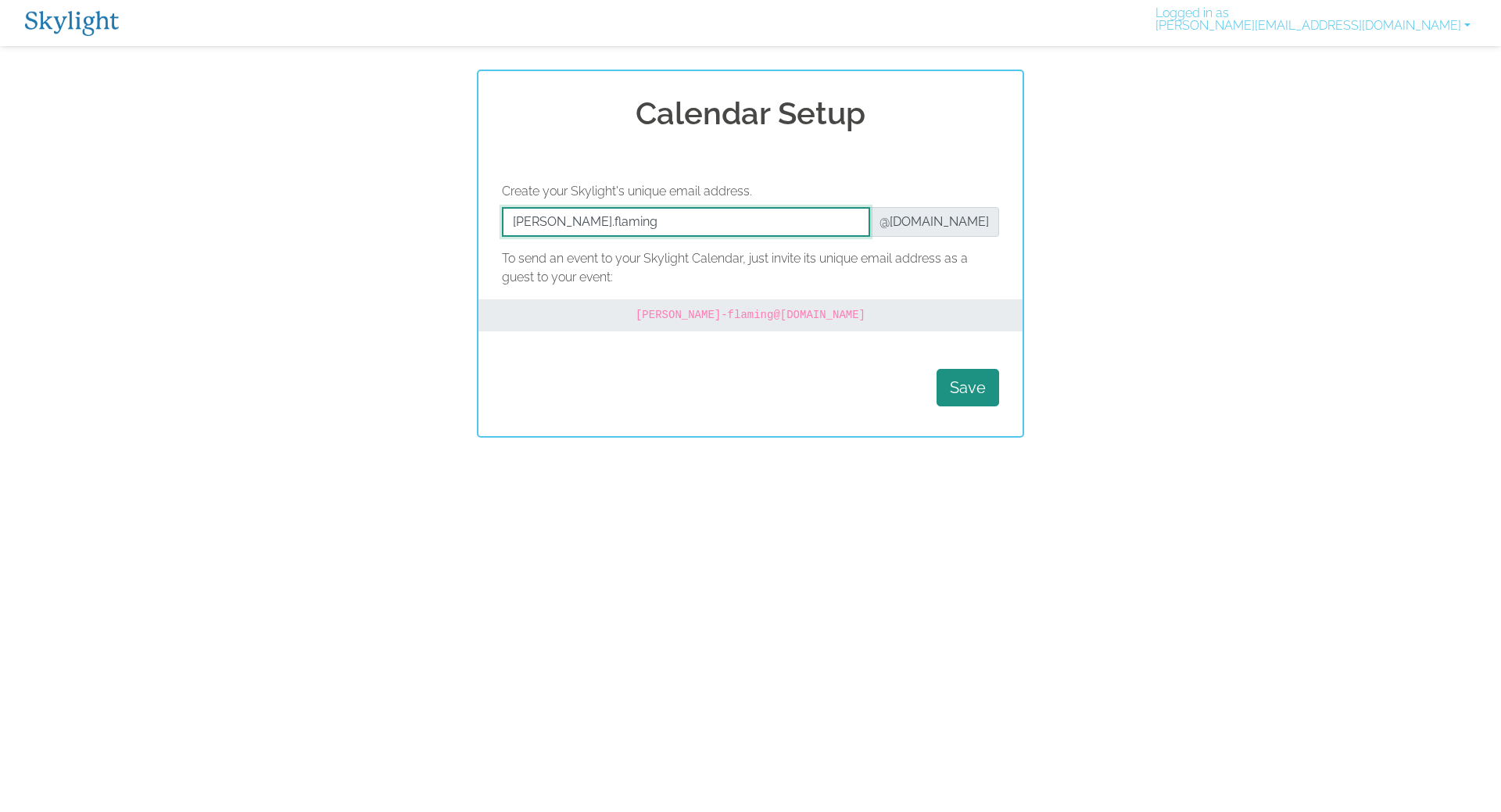 type on "aron.flaming" 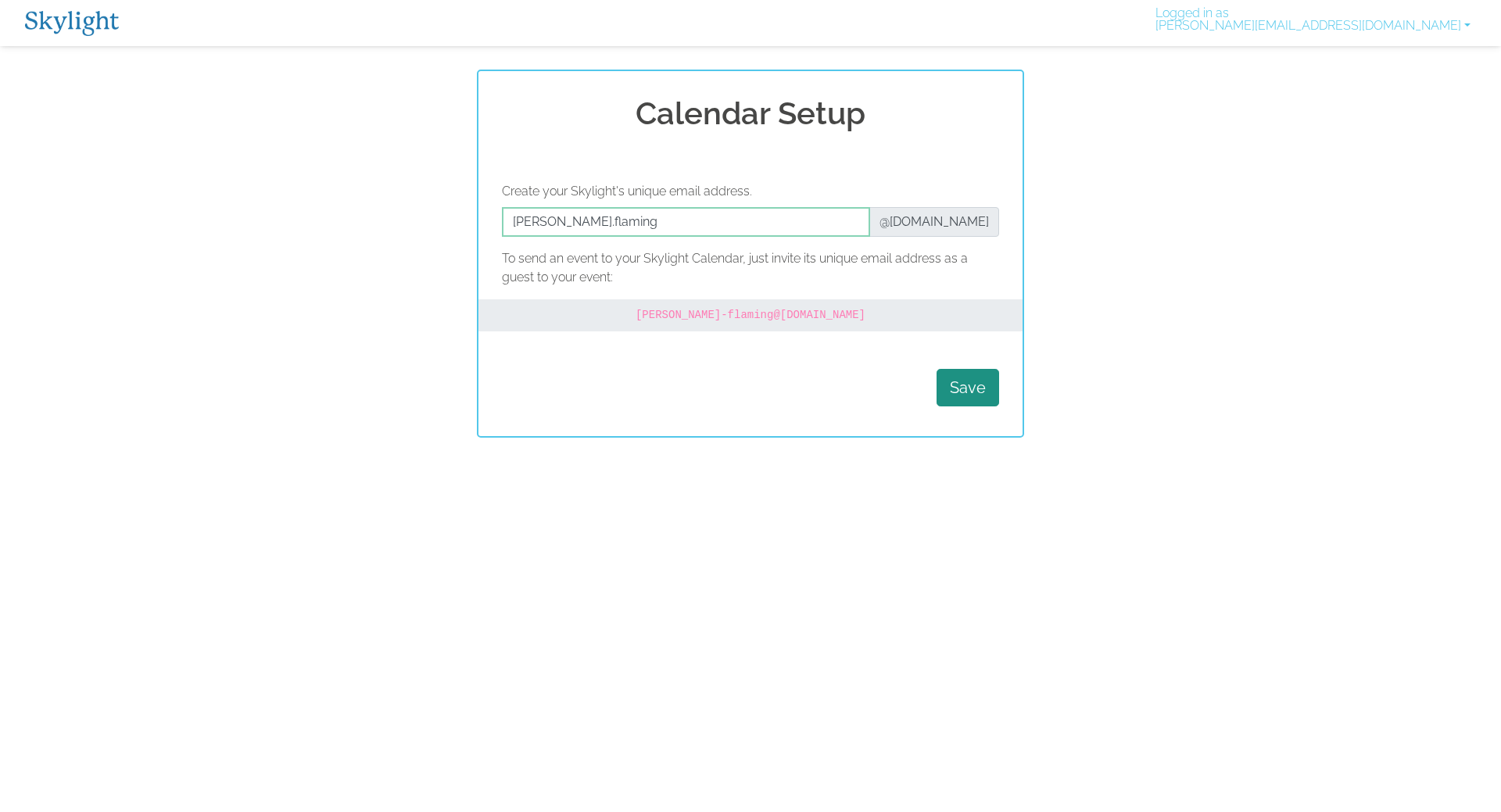 click on "Skylight App Free on the  App  store Install Logged in as mandie.flaming@icloud.com Activate New Device     Link your Plus Account     Update your Email     Delete account     Log Out     Calendar Setup Create your Skylight's unique email address.   @ourskylight.com To send an event to your Skylight Calendar, just invite its unique email address as a guest to your event: aron-flaming @ourskylight.com Save" at bounding box center (750, 219) 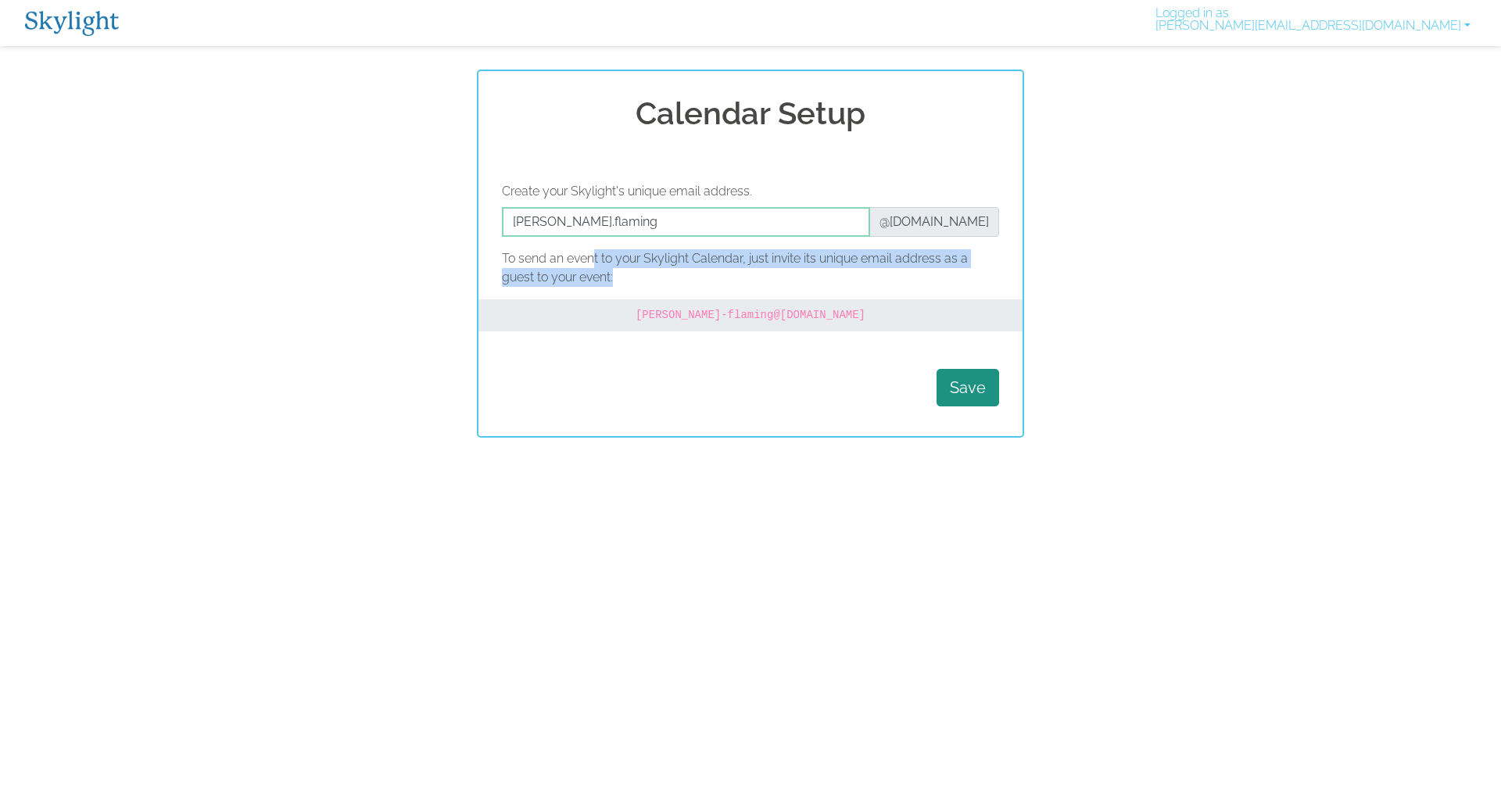 drag, startPoint x: 715, startPoint y: 256, endPoint x: 614, endPoint y: 270, distance: 101.96568 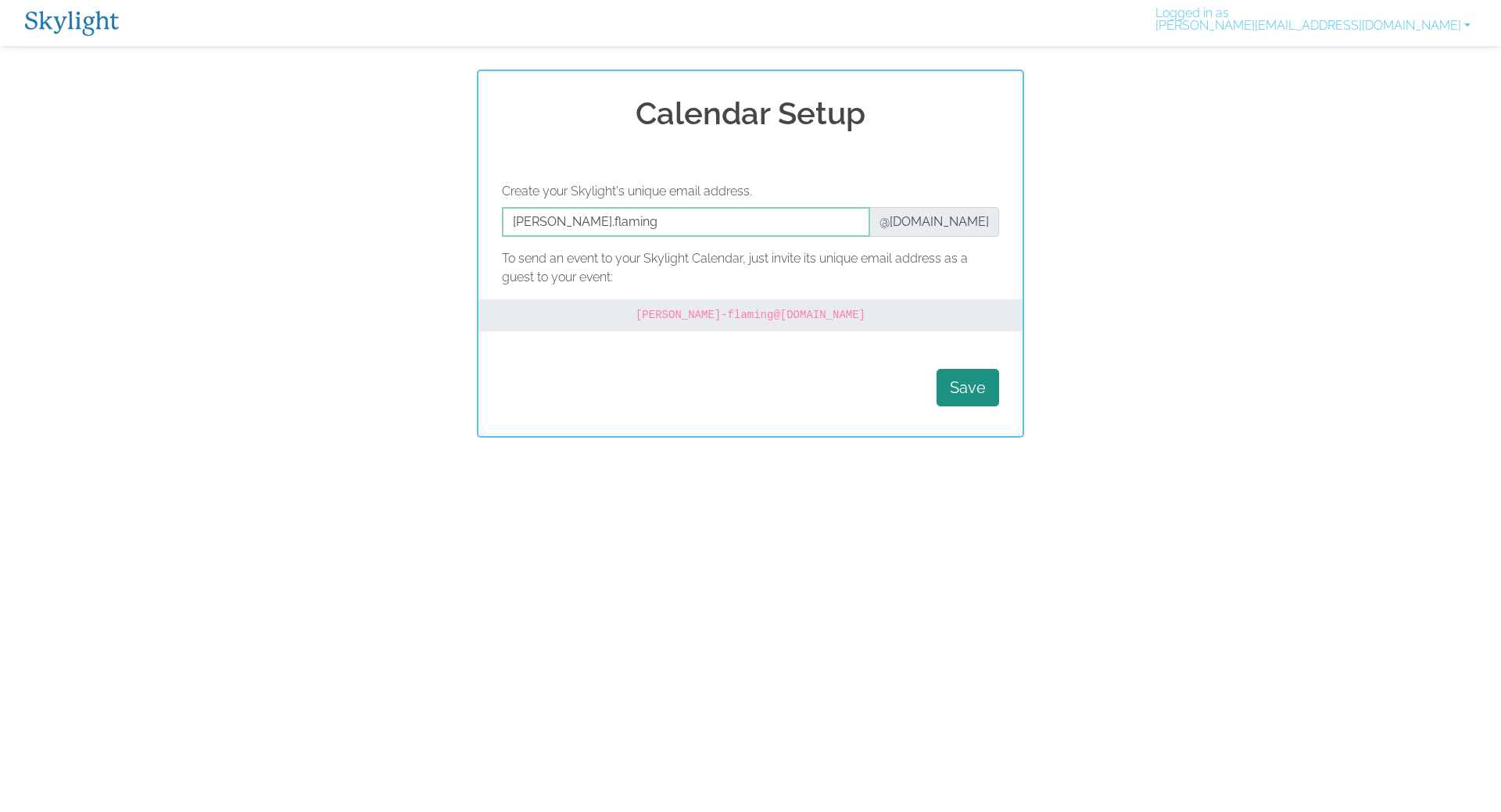 drag, startPoint x: 1216, startPoint y: 187, endPoint x: 1253, endPoint y: 159, distance: 46 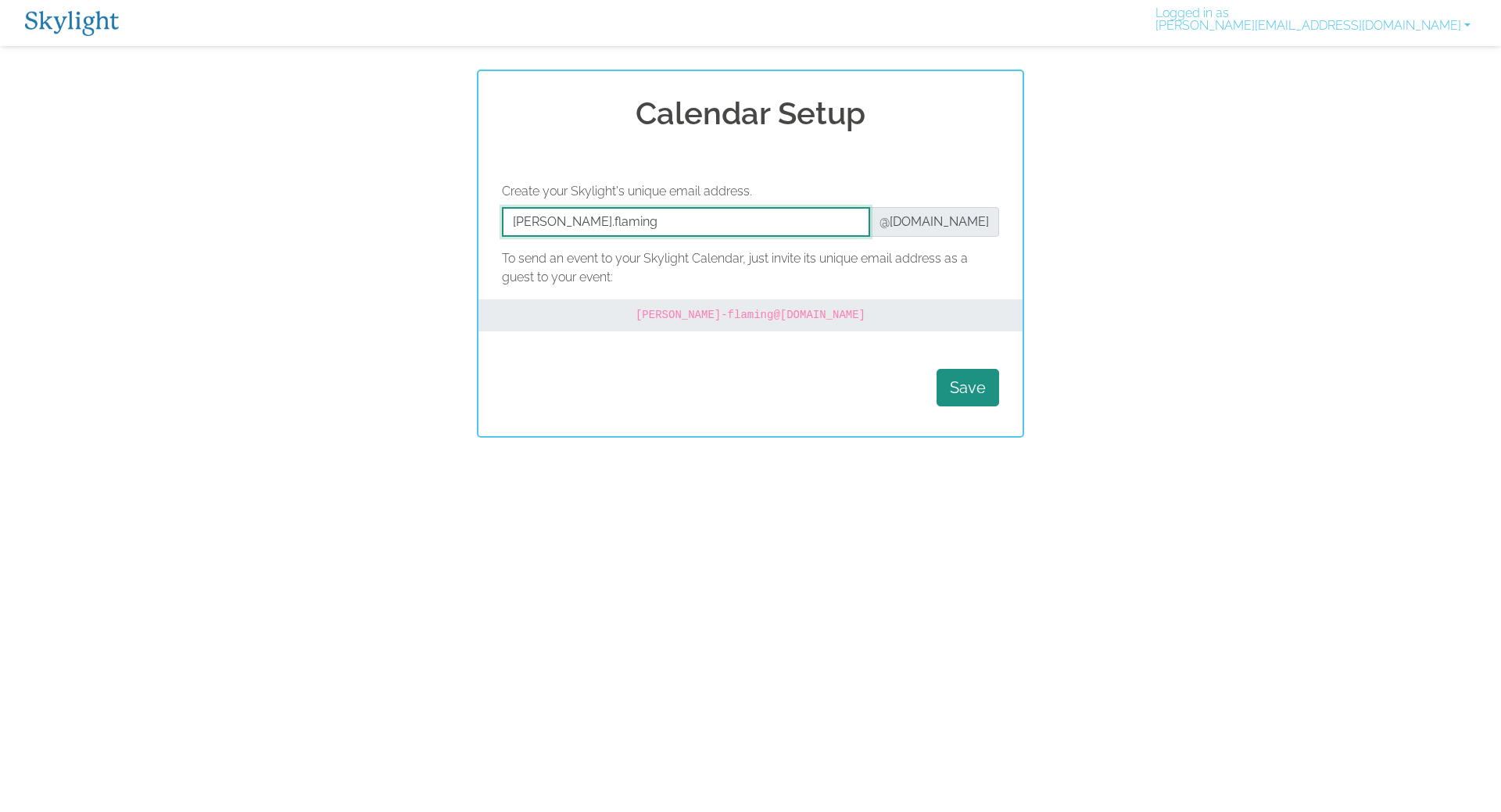 drag, startPoint x: 663, startPoint y: 224, endPoint x: 377, endPoint y: 224, distance: 286 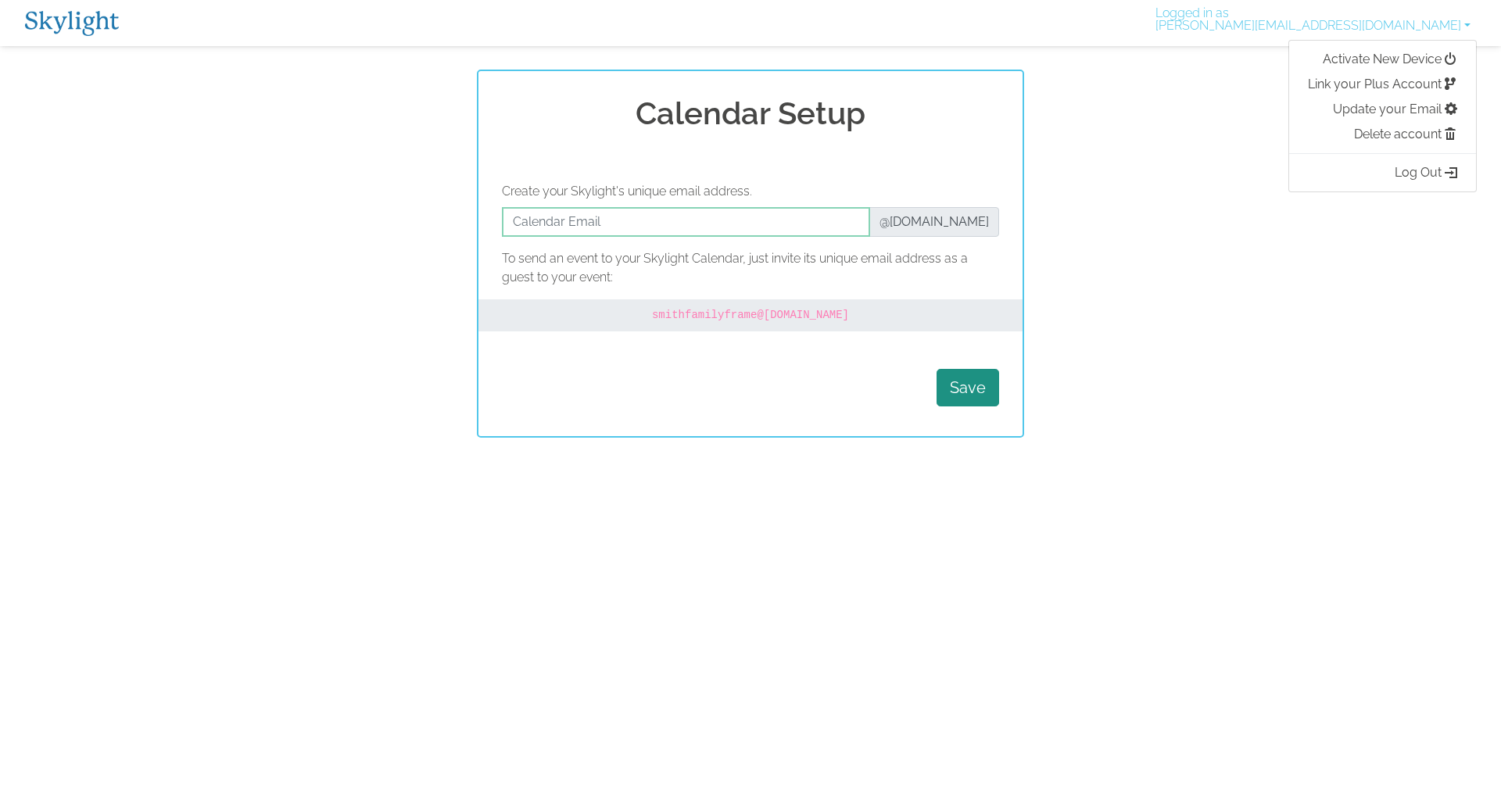 scroll, scrollTop: 0, scrollLeft: 0, axis: both 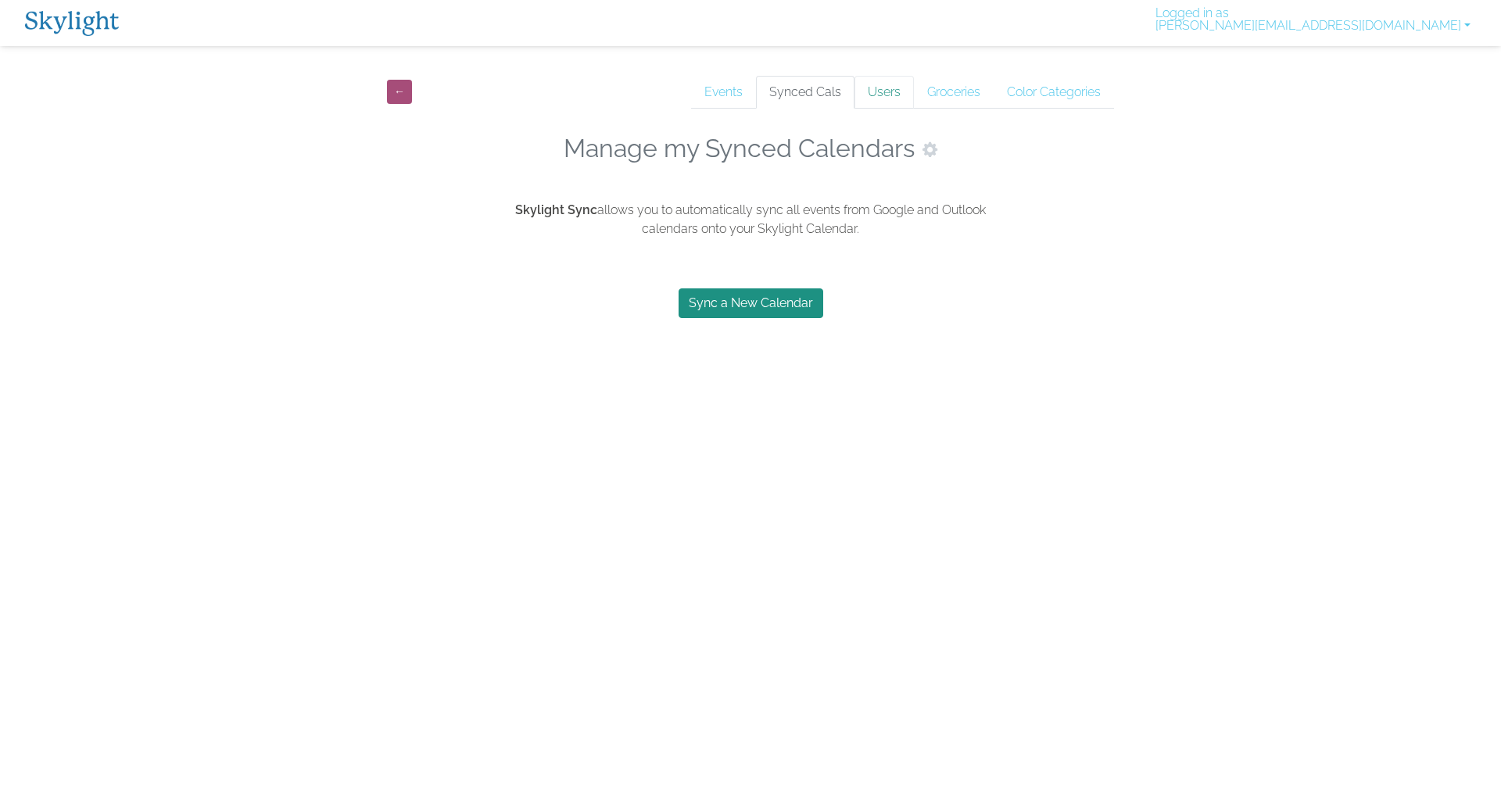click on "Users" at bounding box center [884, 92] 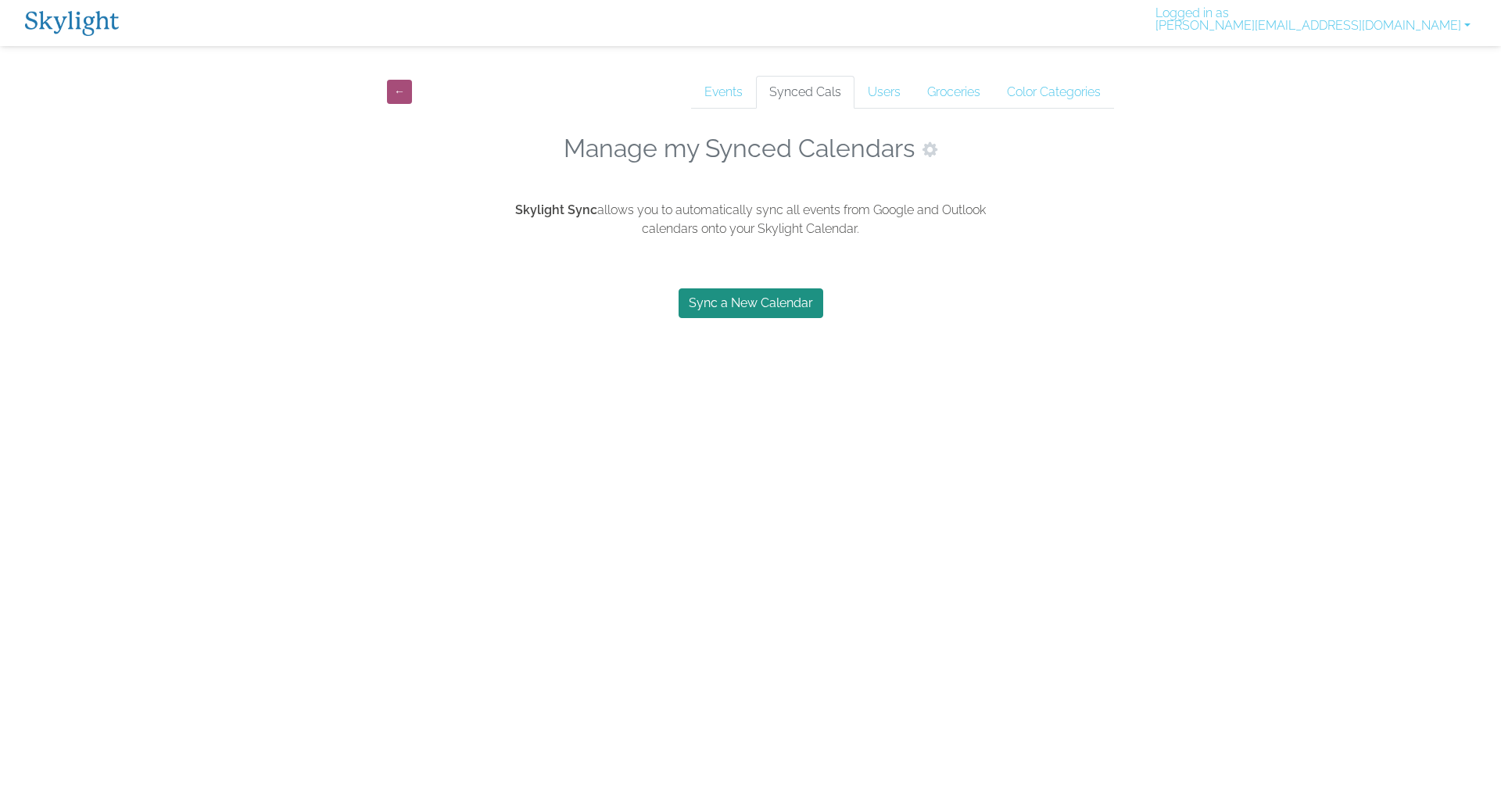 scroll, scrollTop: 0, scrollLeft: 0, axis: both 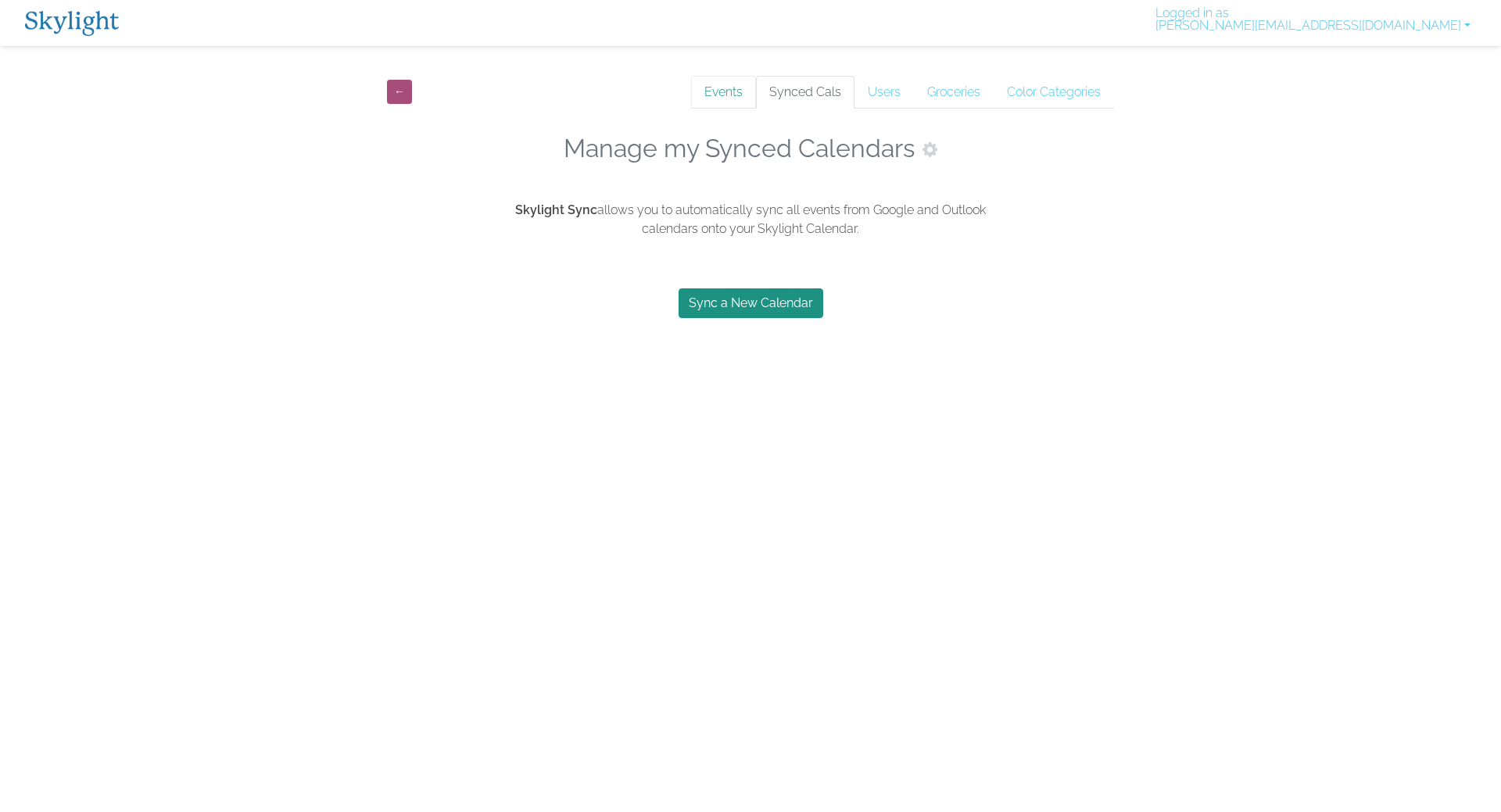 click on "Events" at bounding box center [723, 92] 